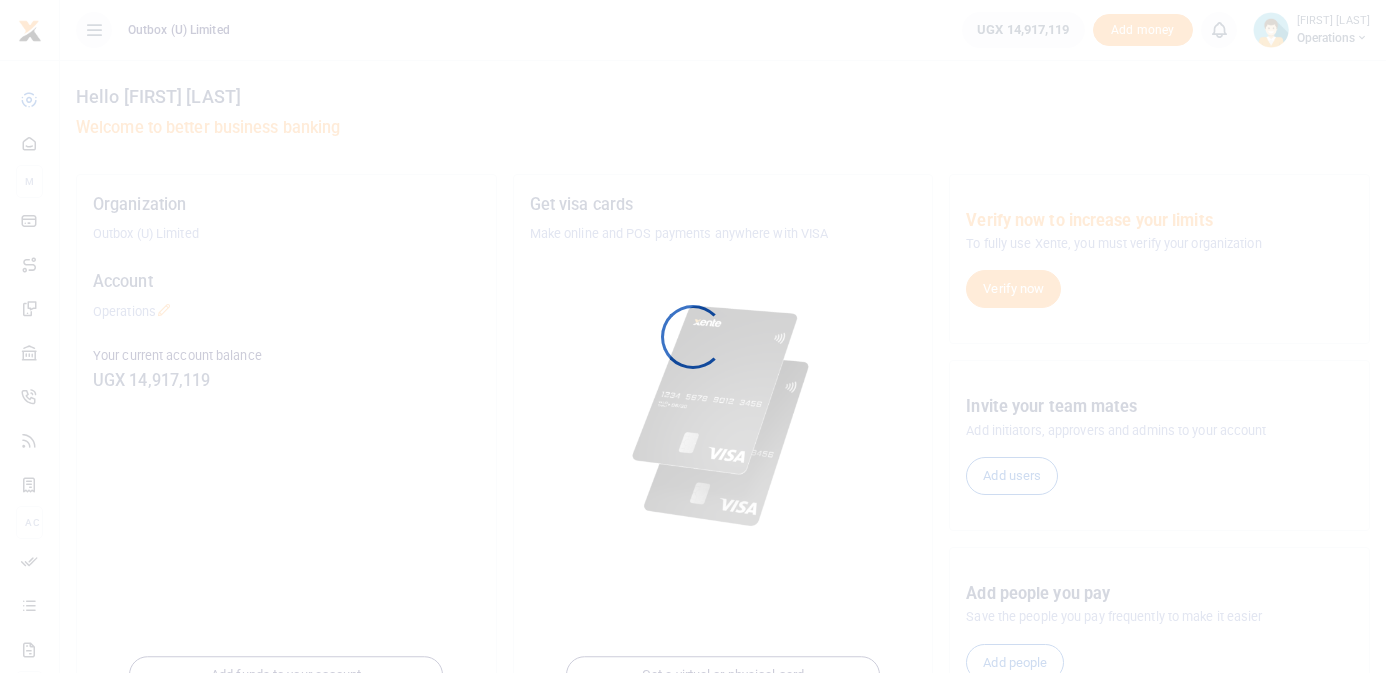 scroll, scrollTop: 0, scrollLeft: 0, axis: both 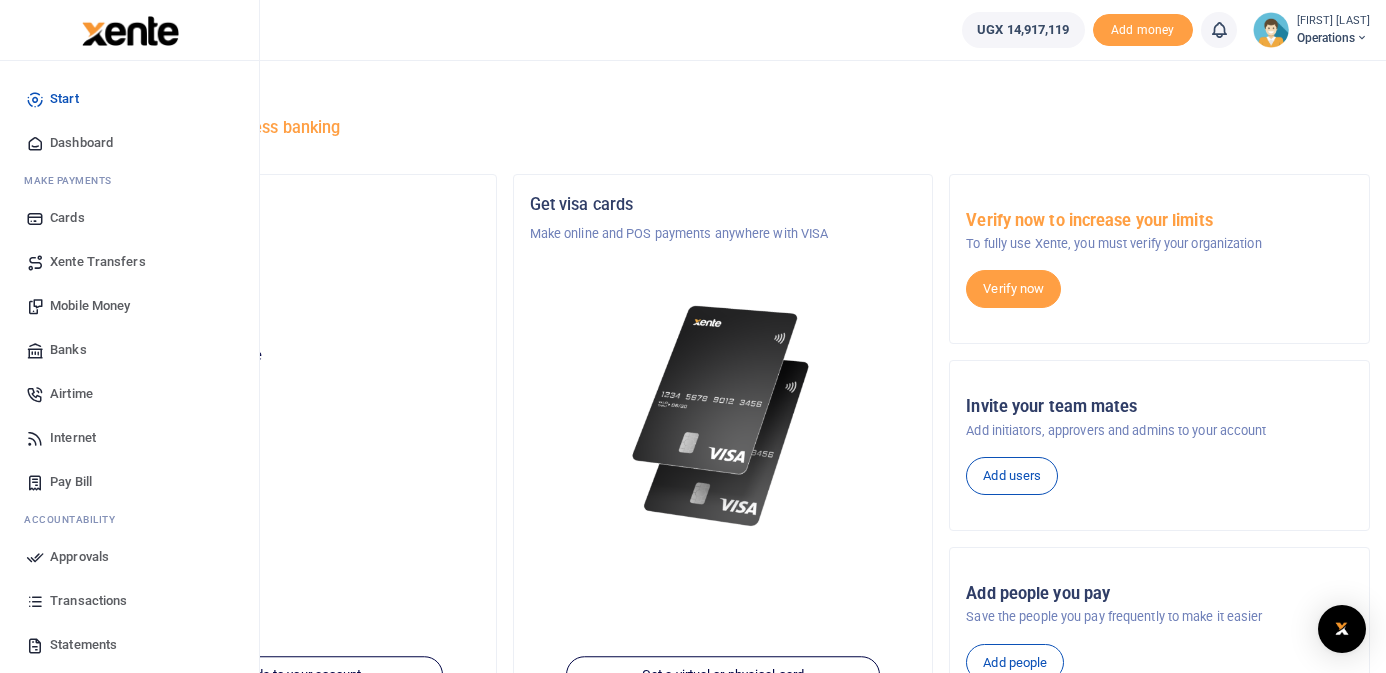 click on "Mobile Money" at bounding box center [90, 306] 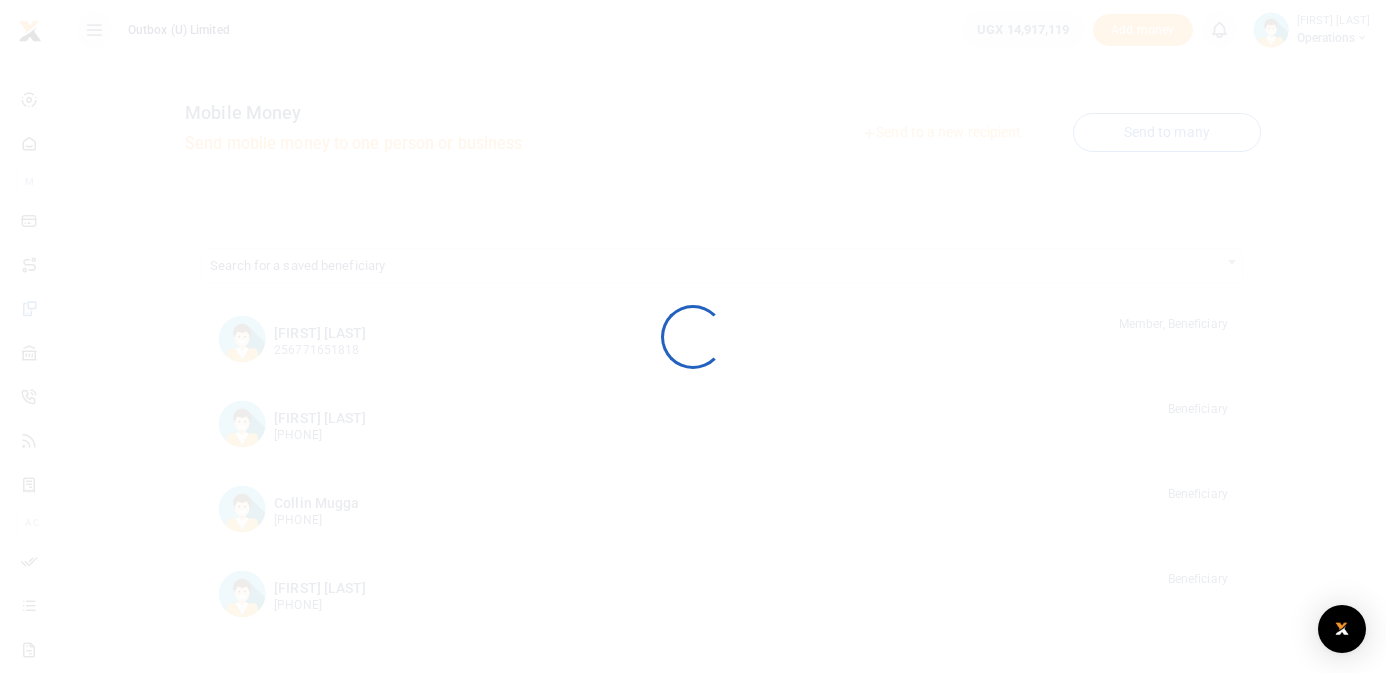scroll, scrollTop: 0, scrollLeft: 0, axis: both 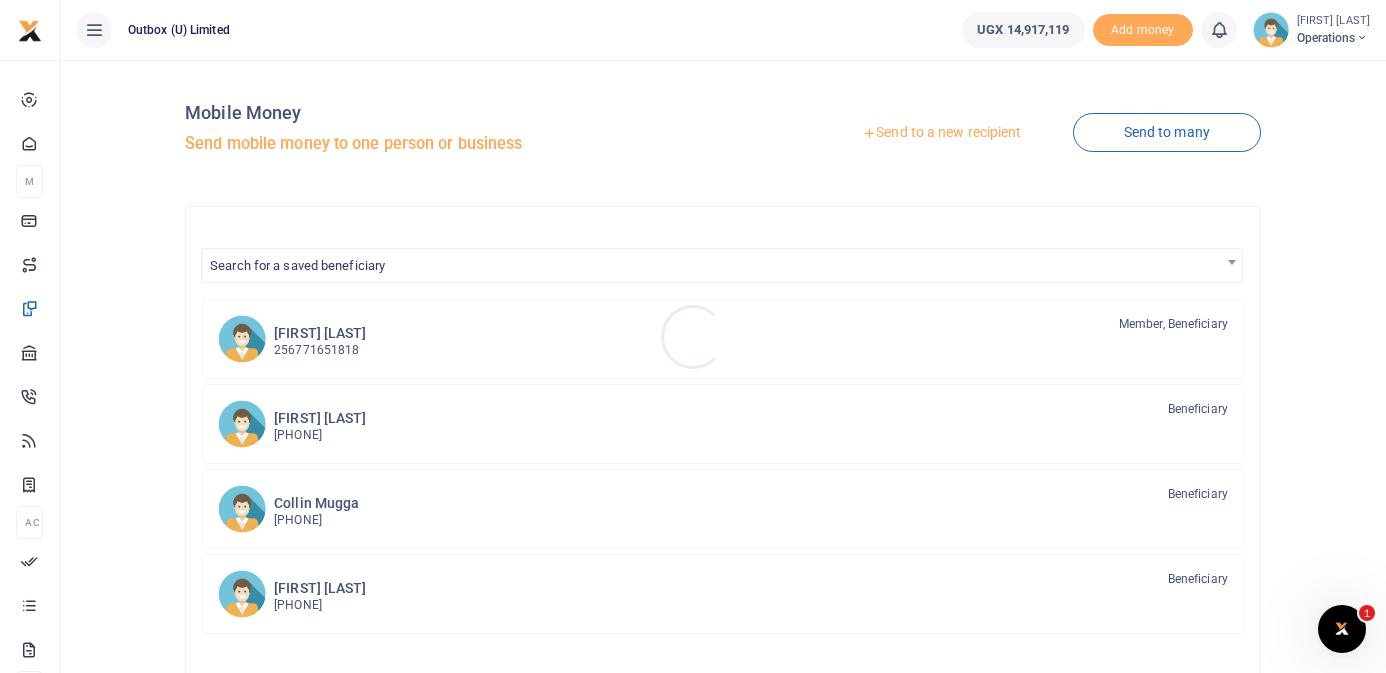 click at bounding box center (693, 336) 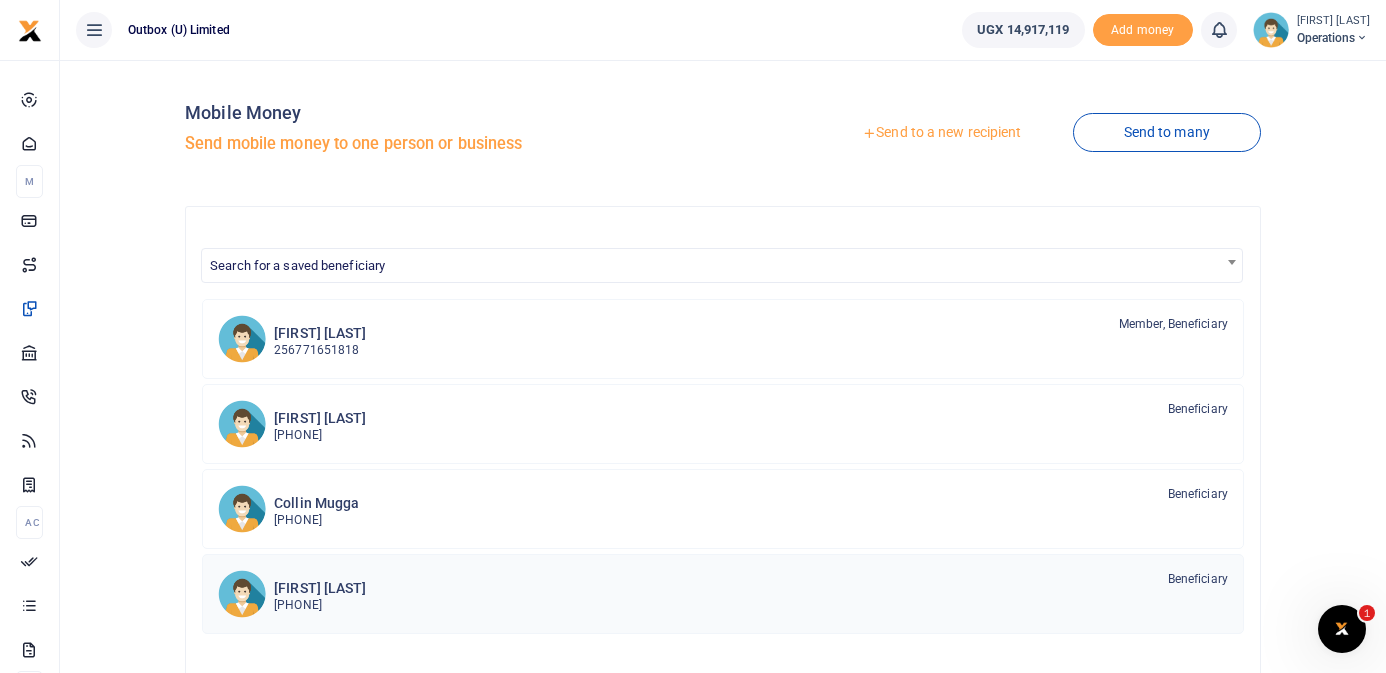 click on "Thomas Kawoya
256757757752
Beneficiary" at bounding box center [751, 593] 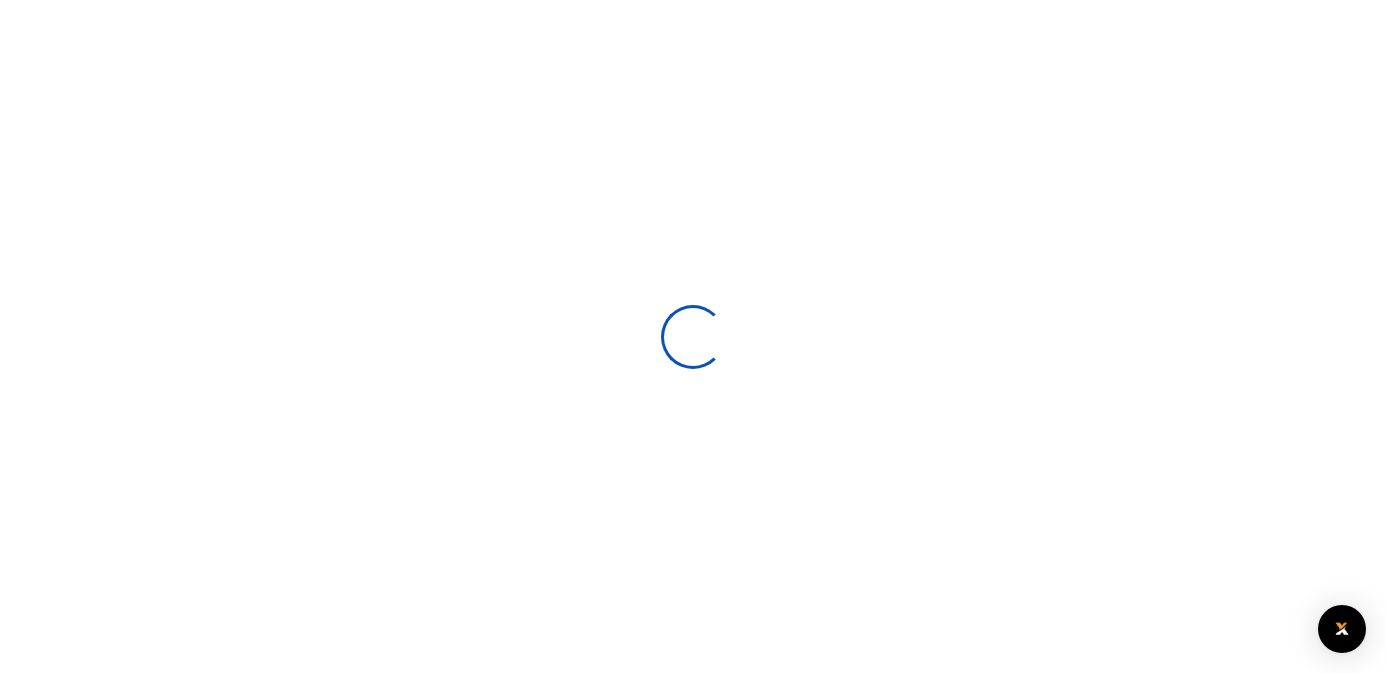 scroll, scrollTop: 0, scrollLeft: 0, axis: both 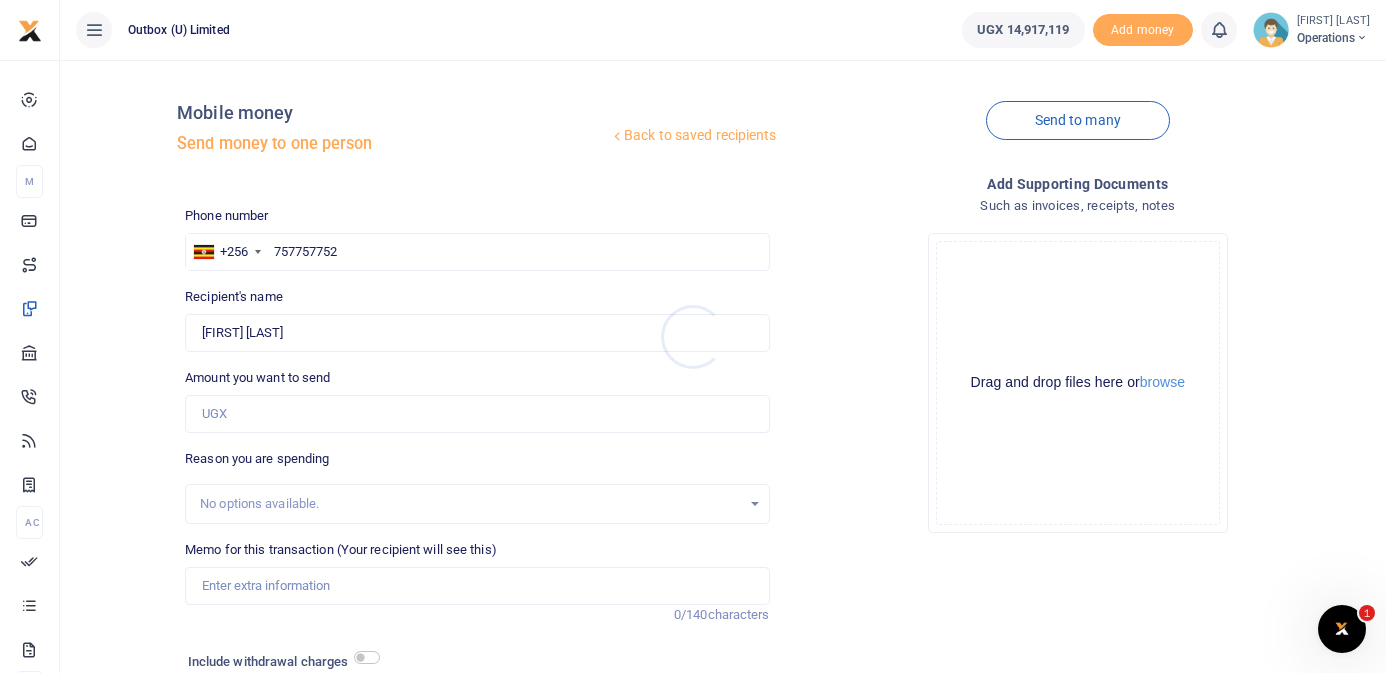 click at bounding box center [693, 336] 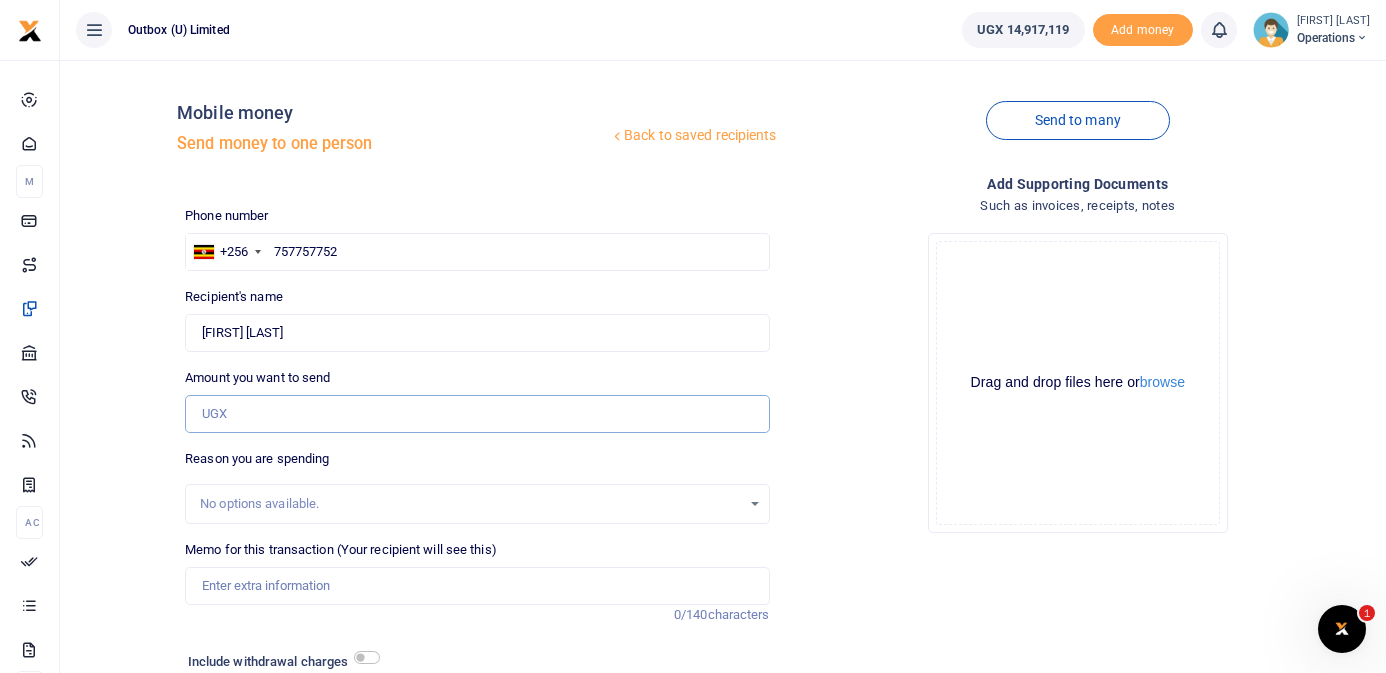 click on "Amount you want to send" at bounding box center [477, 414] 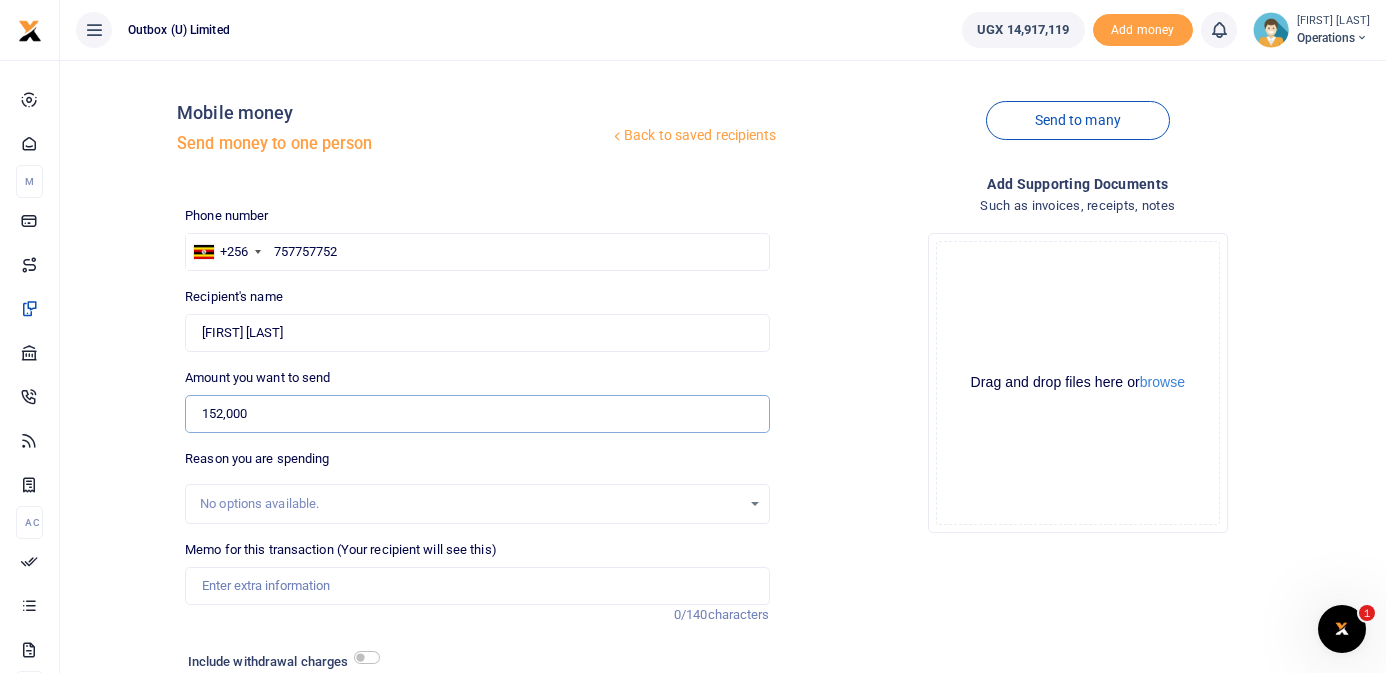 type on "152,000" 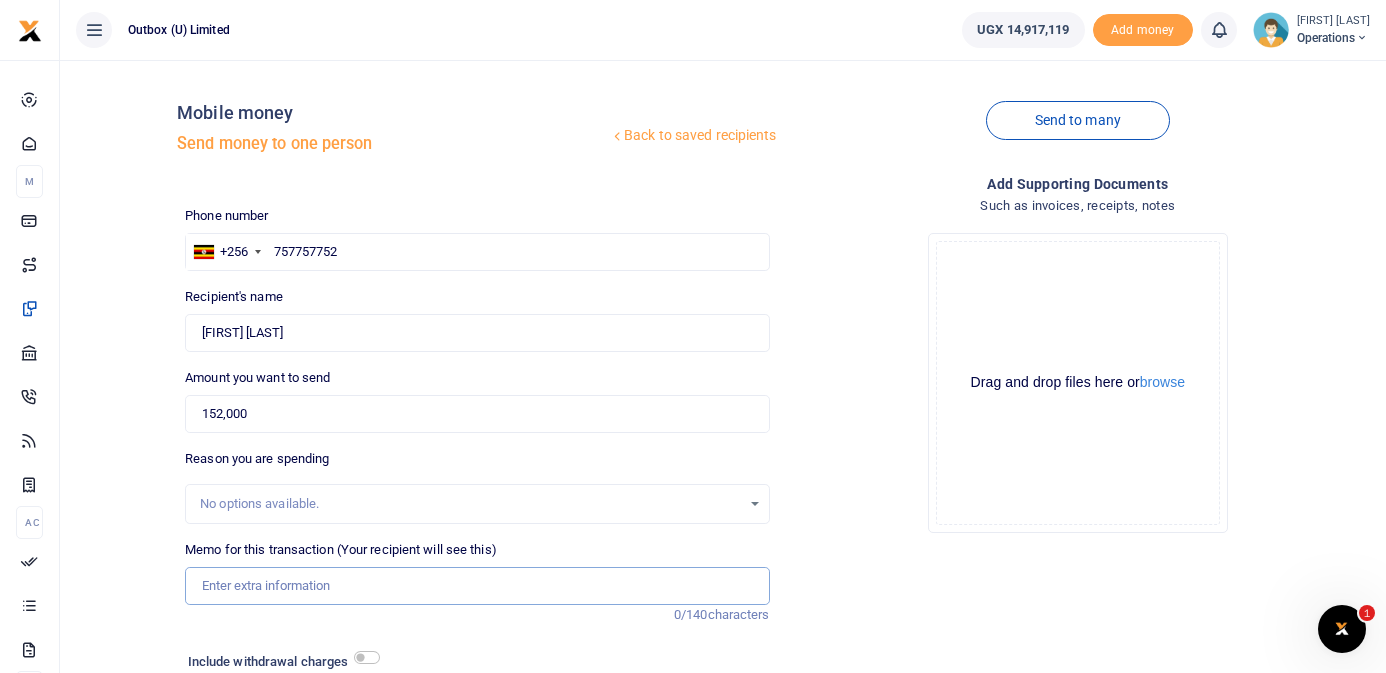 click on "Memo for this transaction (Your recipient will see this)" at bounding box center (477, 586) 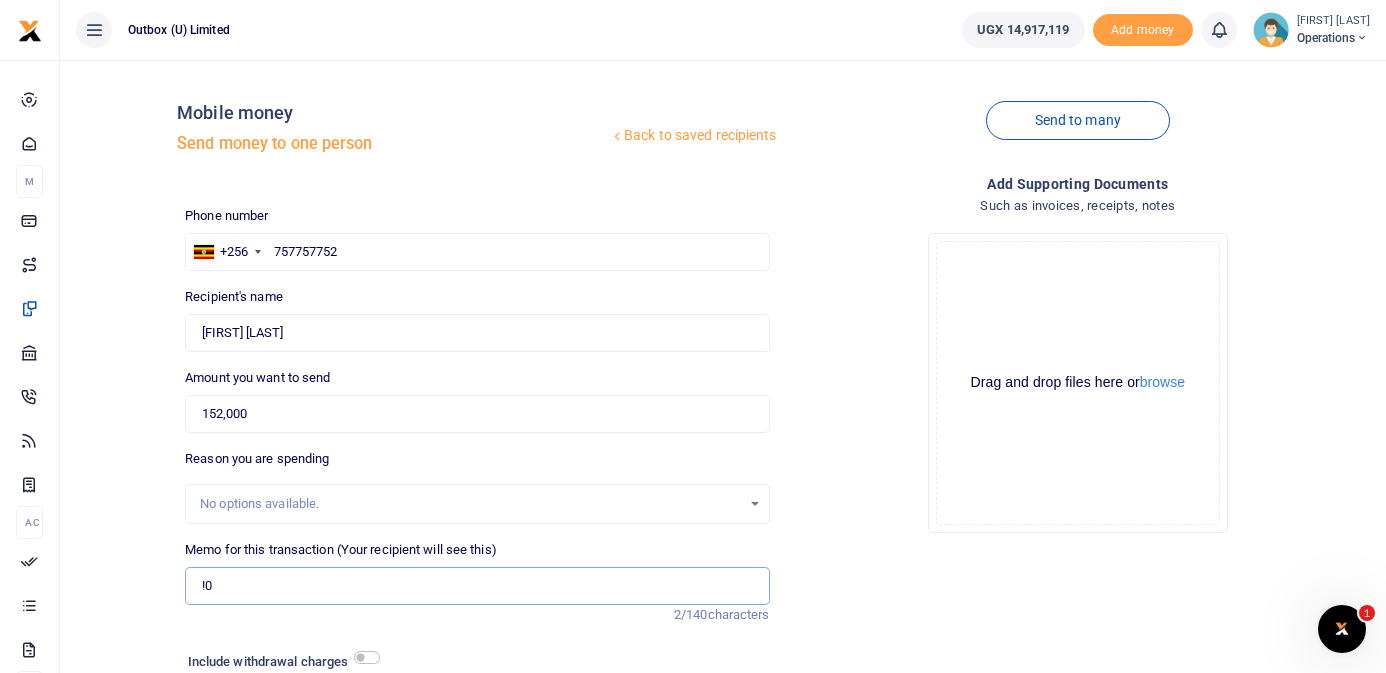 type on "!" 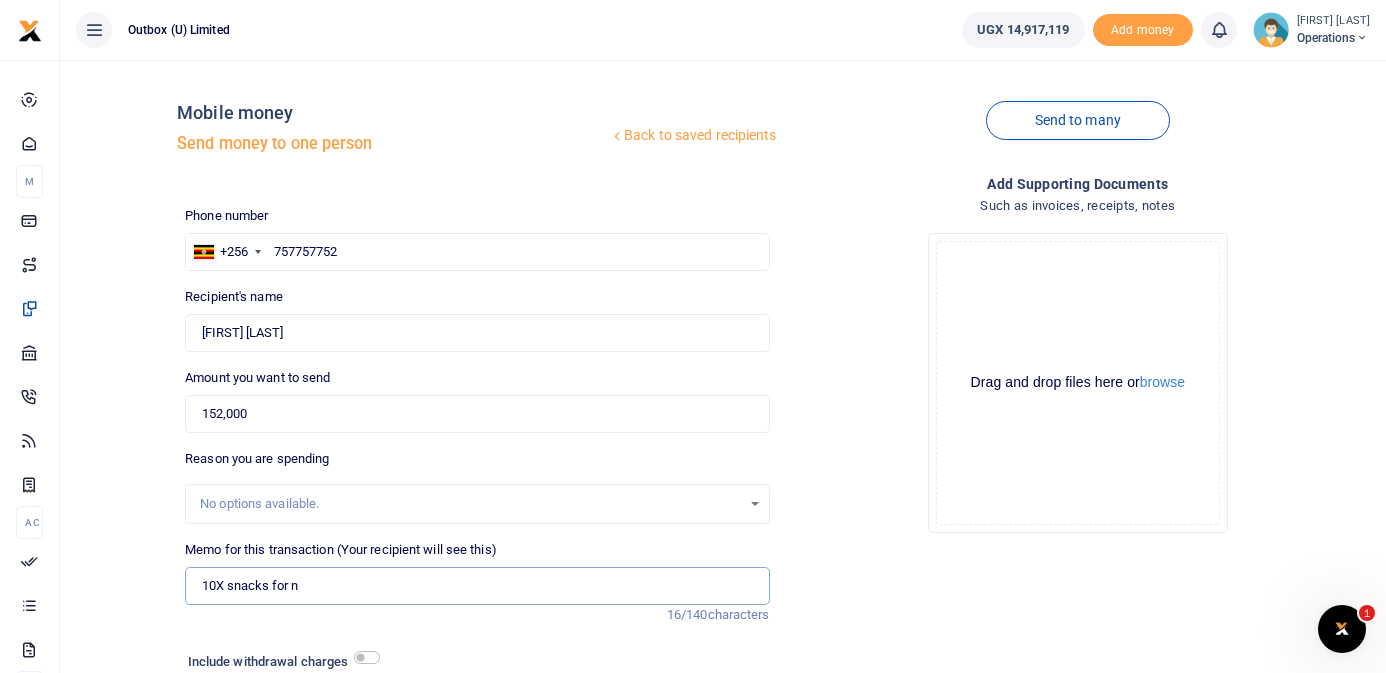 click on "10X snacks for n" at bounding box center (477, 586) 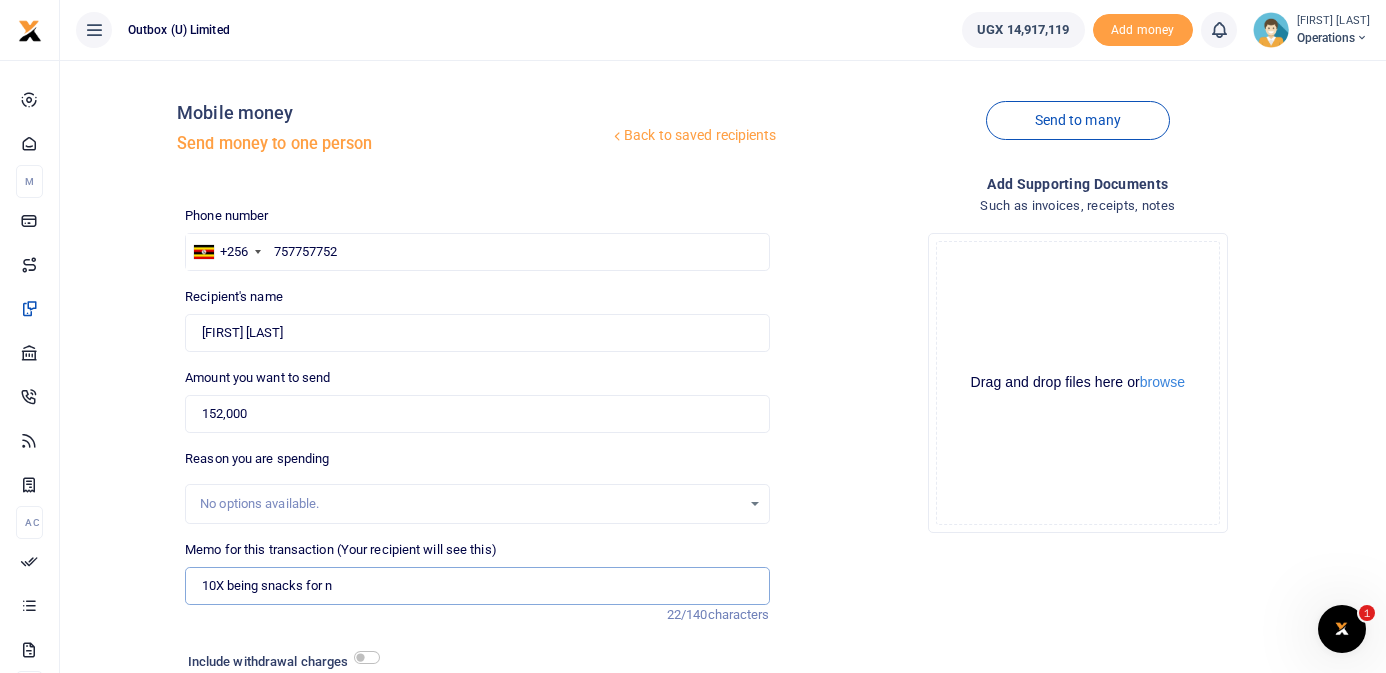 click on "10X being snacks for n" at bounding box center [477, 586] 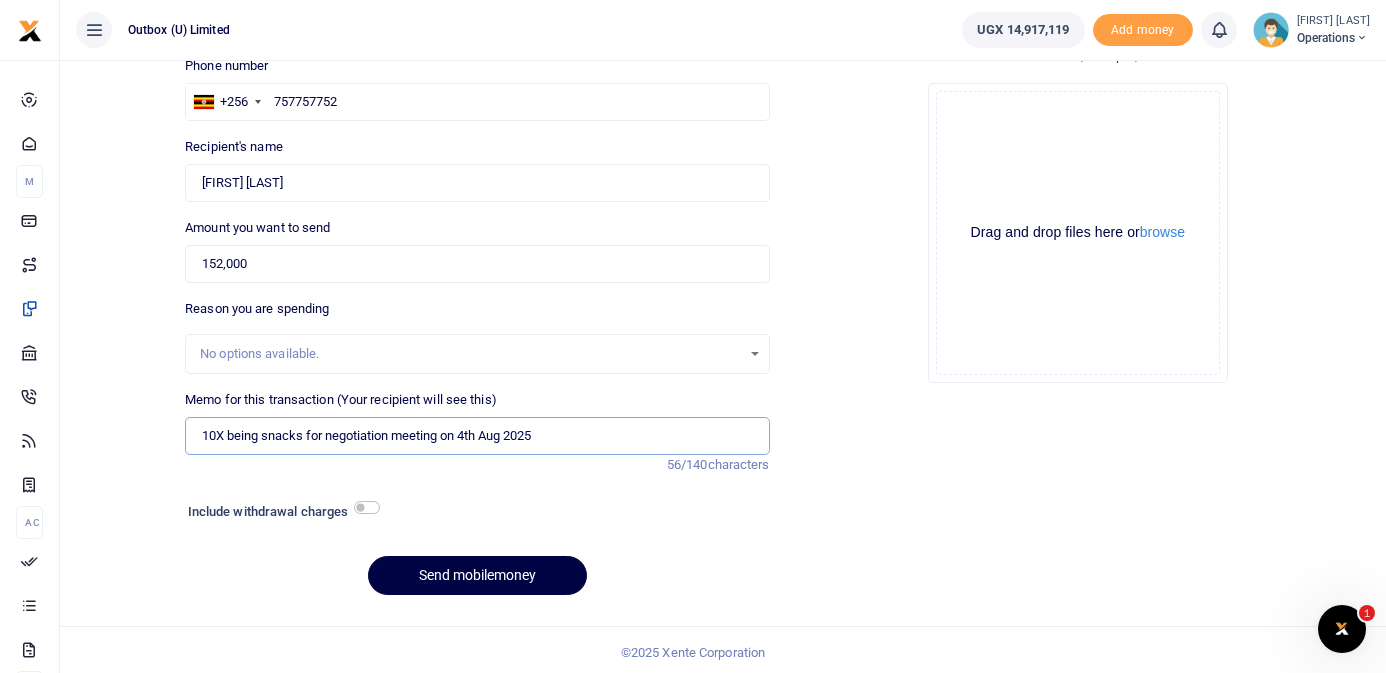 scroll, scrollTop: 155, scrollLeft: 0, axis: vertical 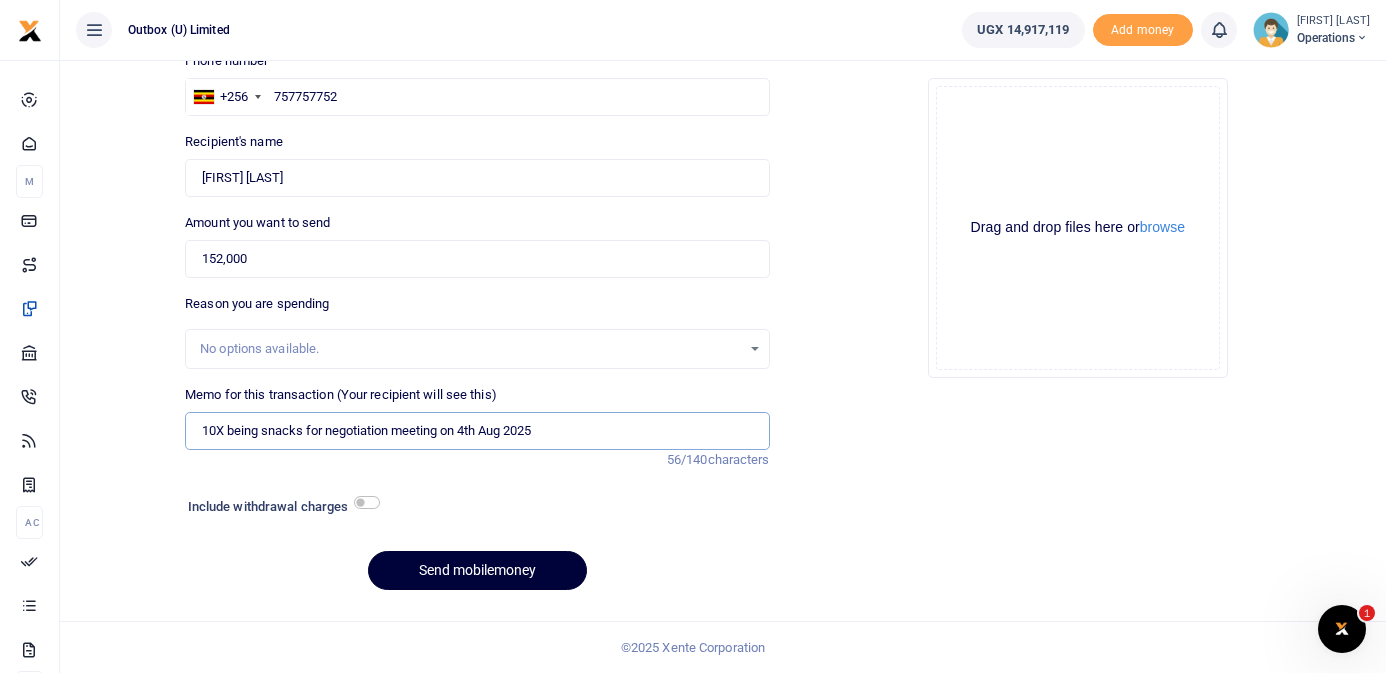 type on "10X being snacks for negotiation meeting on 4th Aug 2025" 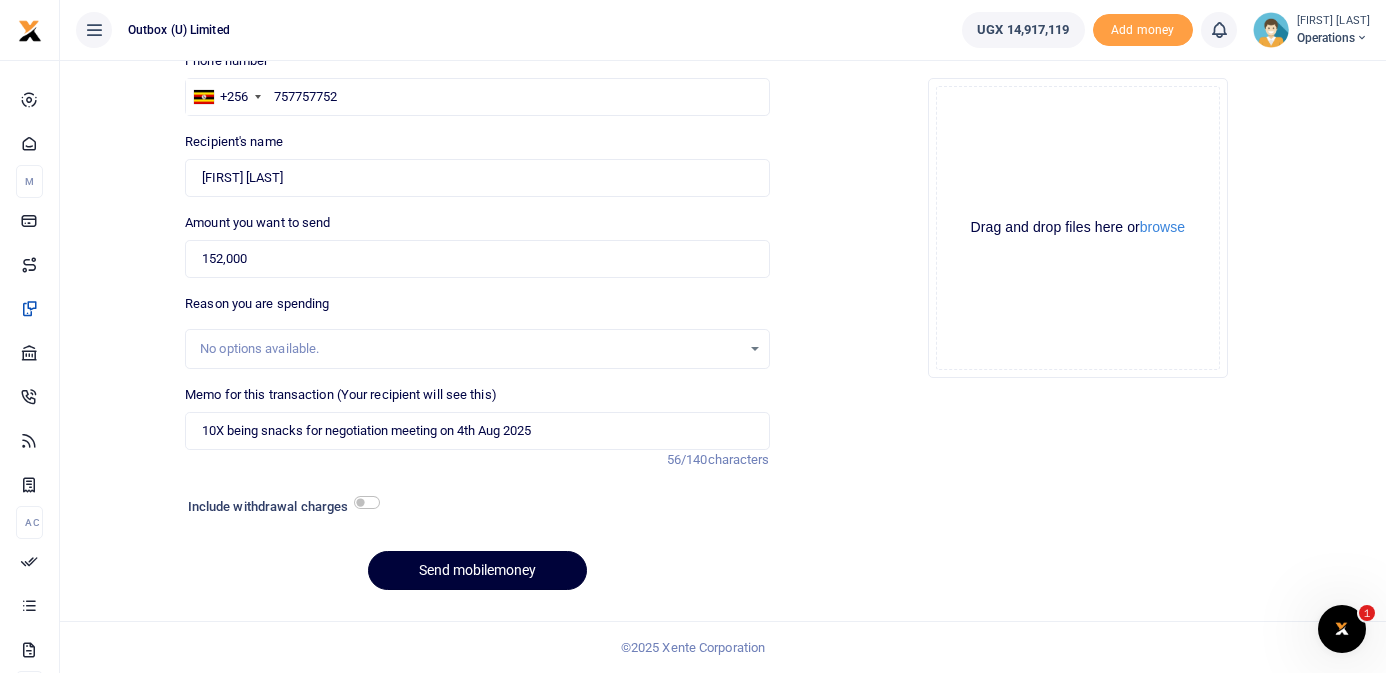 click on "Send mobilemoney" at bounding box center (477, 570) 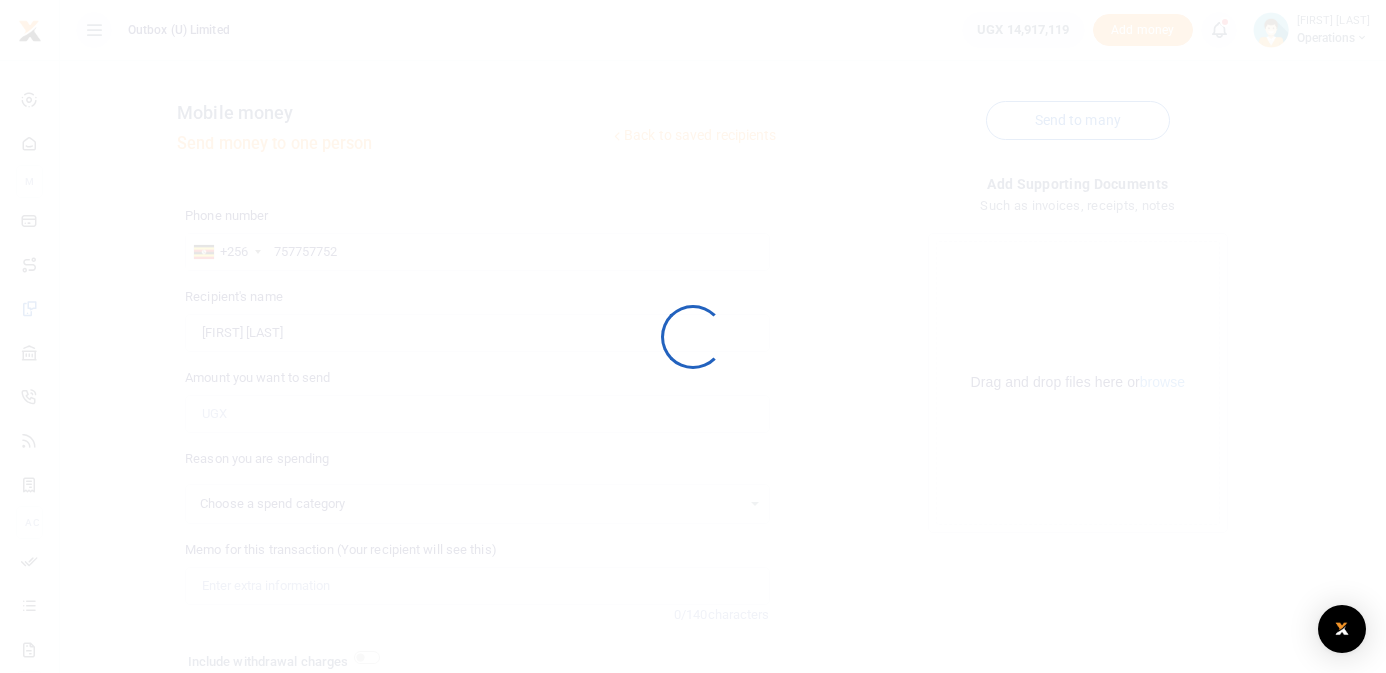 select 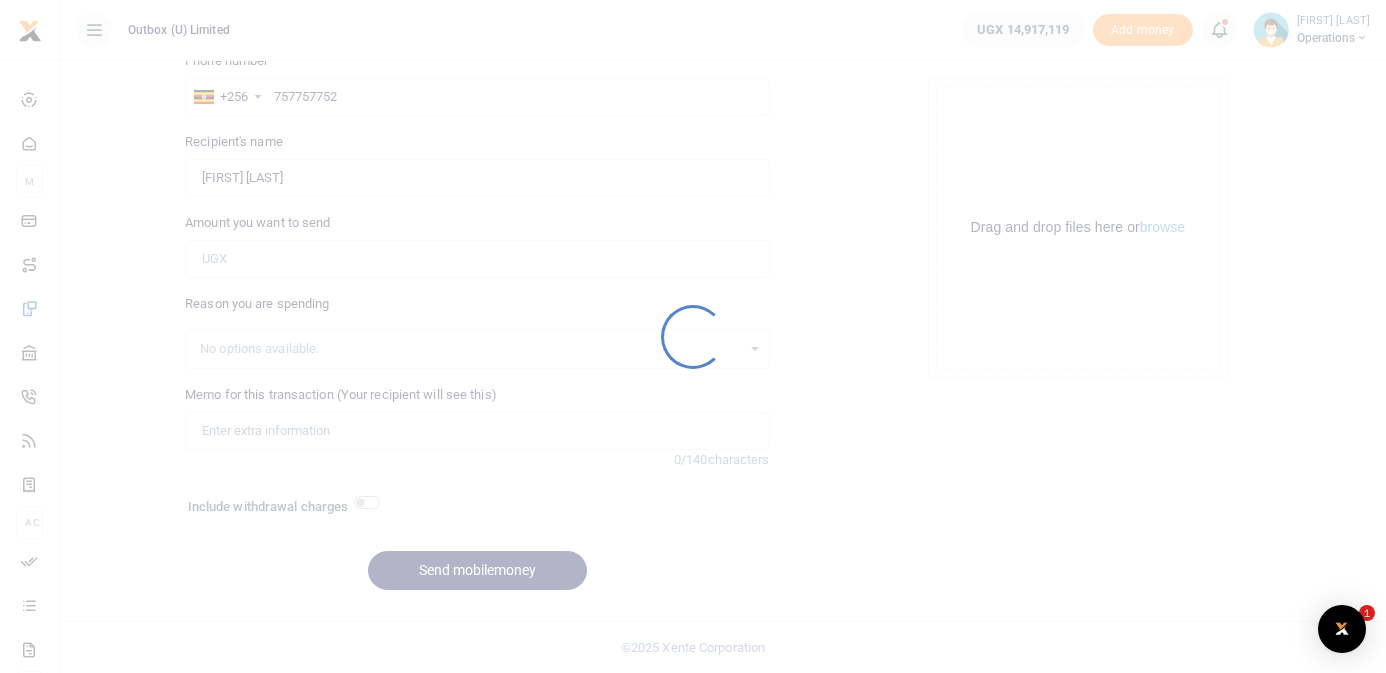 scroll, scrollTop: 155, scrollLeft: 0, axis: vertical 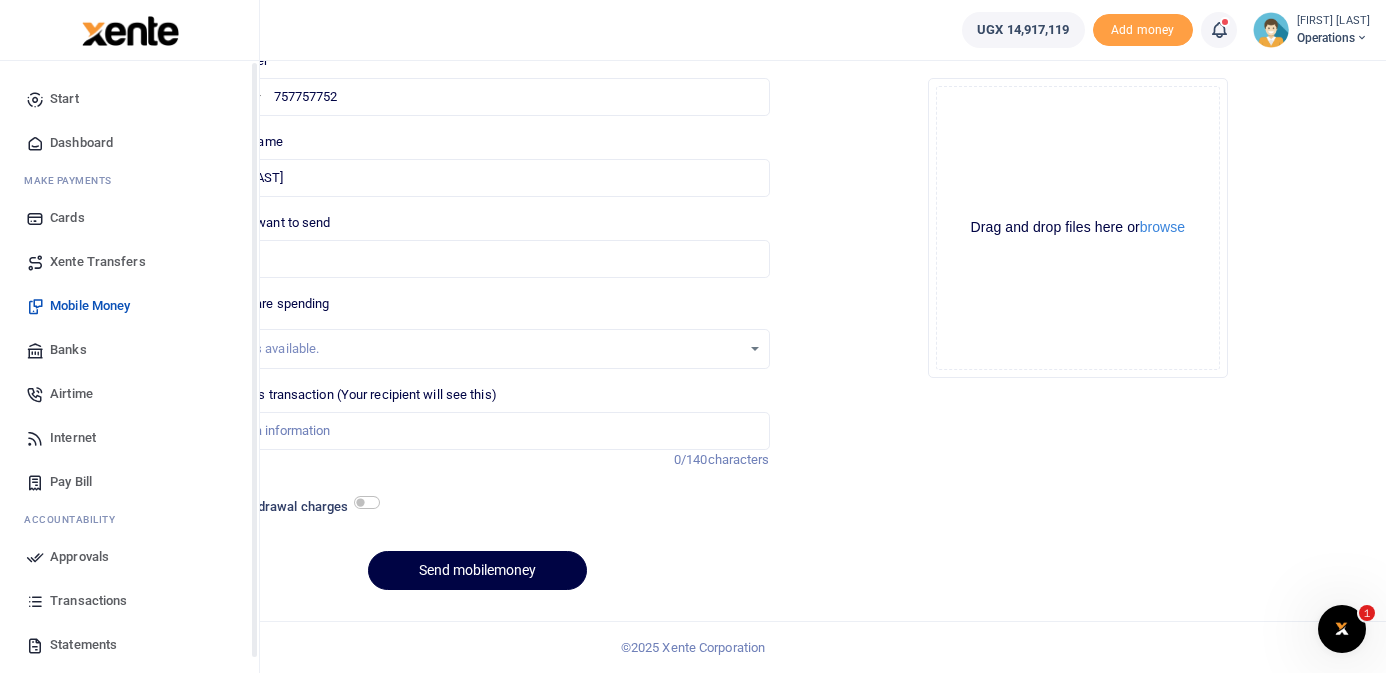 click on "Dashboard" at bounding box center [81, 143] 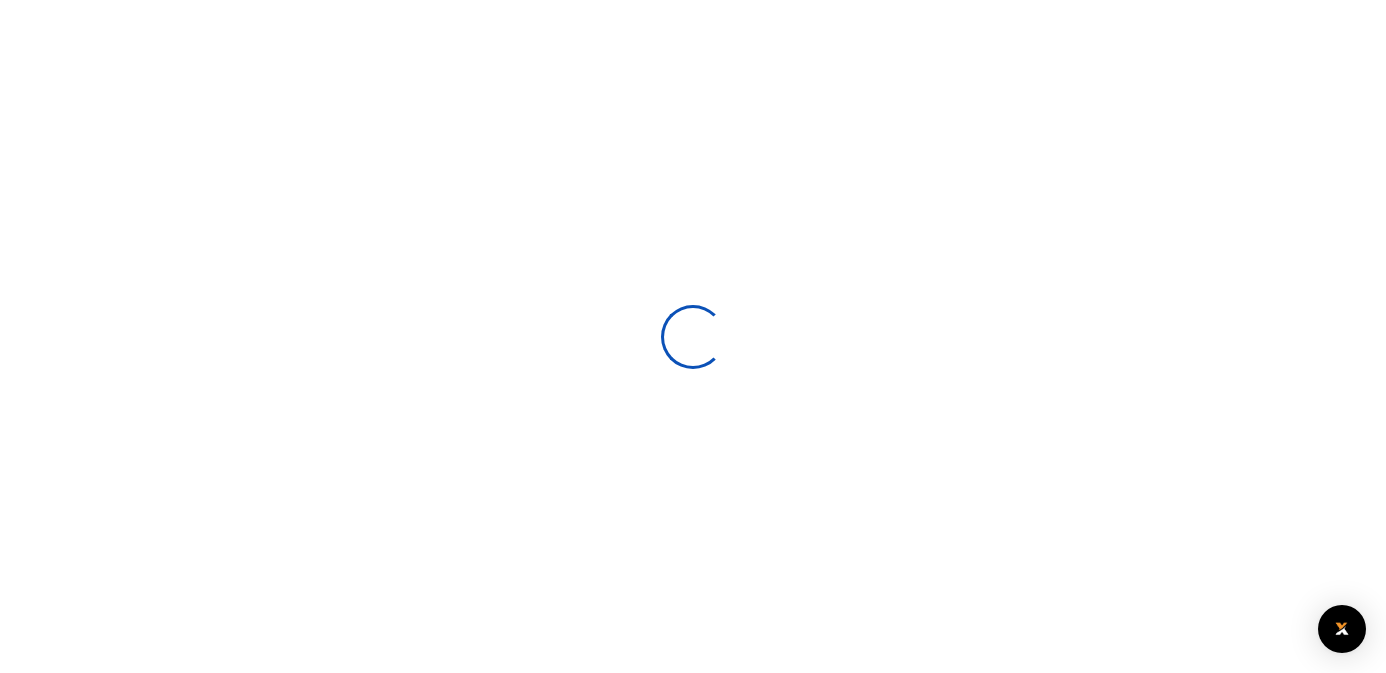 scroll, scrollTop: 0, scrollLeft: 0, axis: both 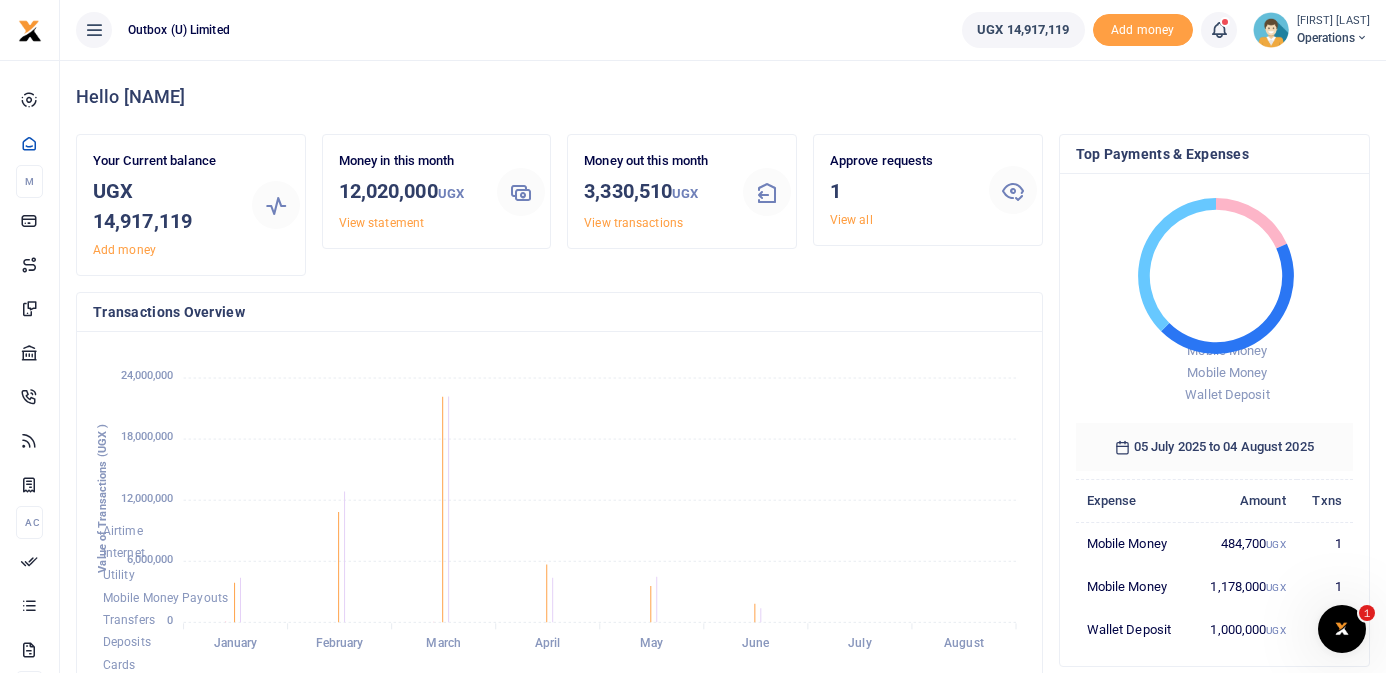 click at bounding box center (693, 336) 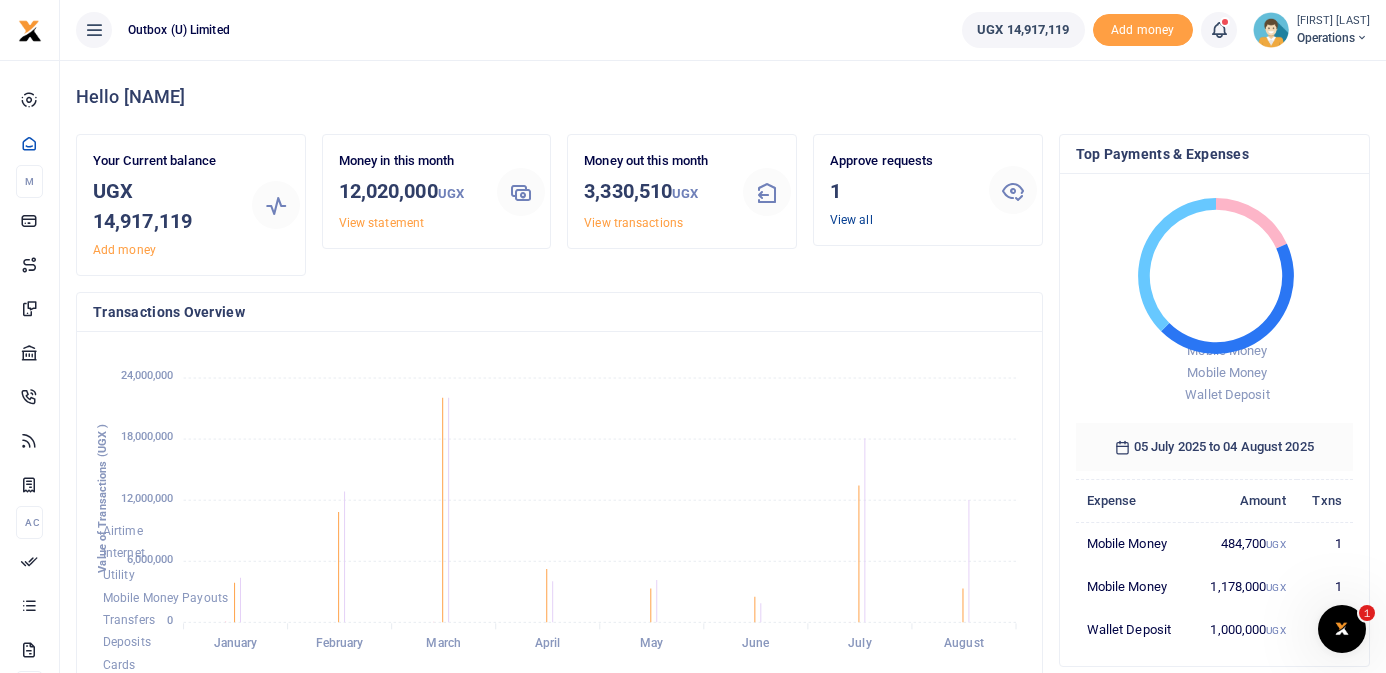 click on "View all" at bounding box center (851, 220) 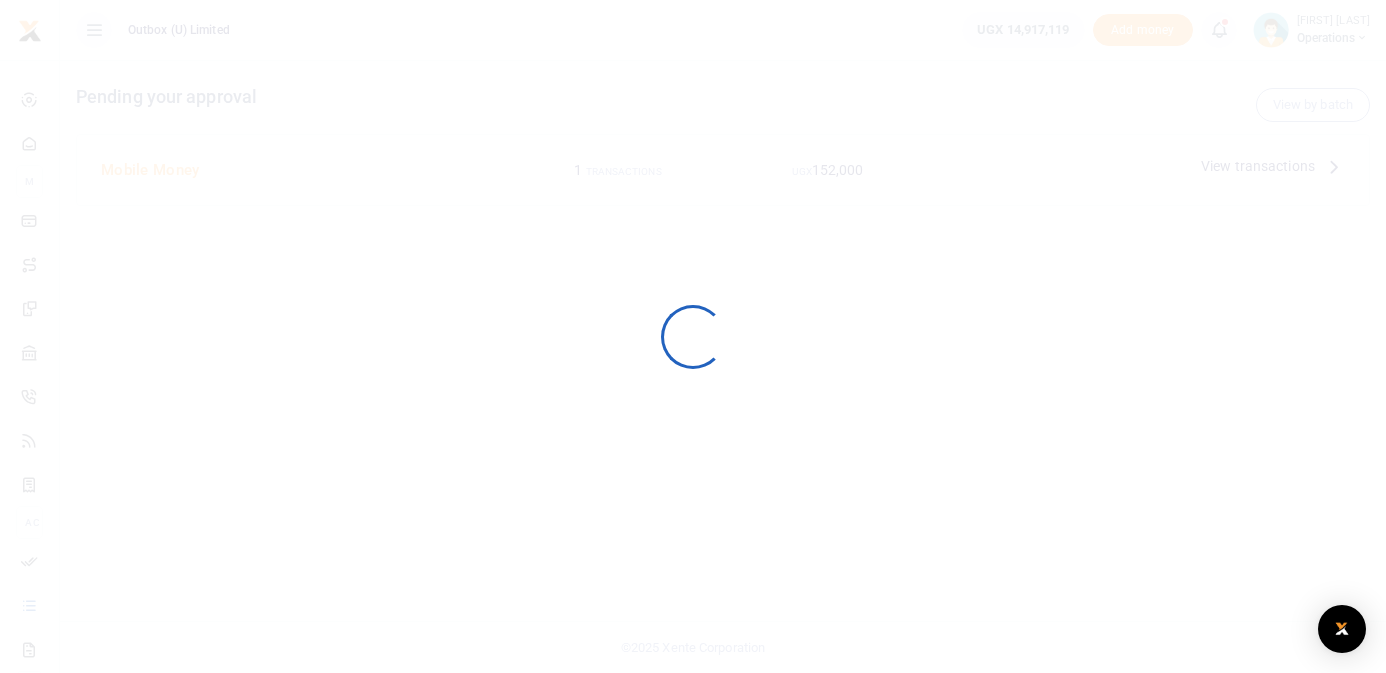 scroll, scrollTop: 0, scrollLeft: 0, axis: both 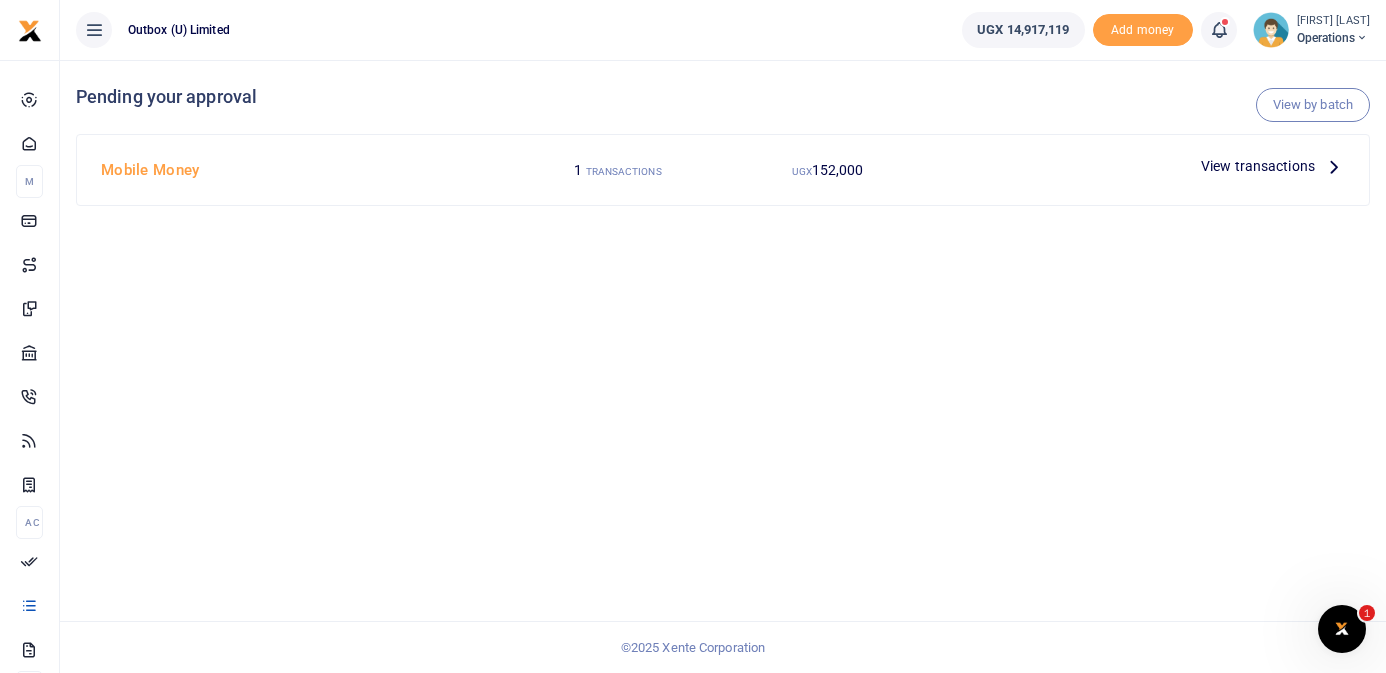 click on "View transactions" at bounding box center [1273, 166] 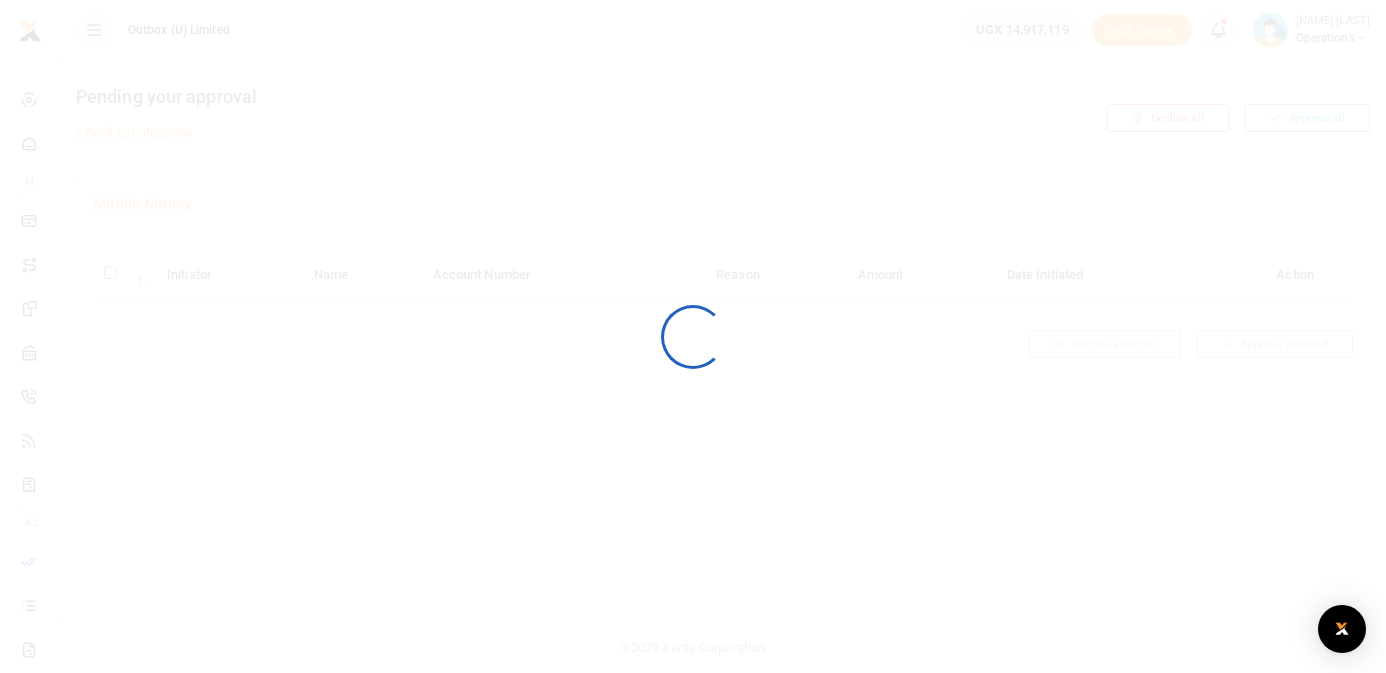 scroll, scrollTop: 0, scrollLeft: 0, axis: both 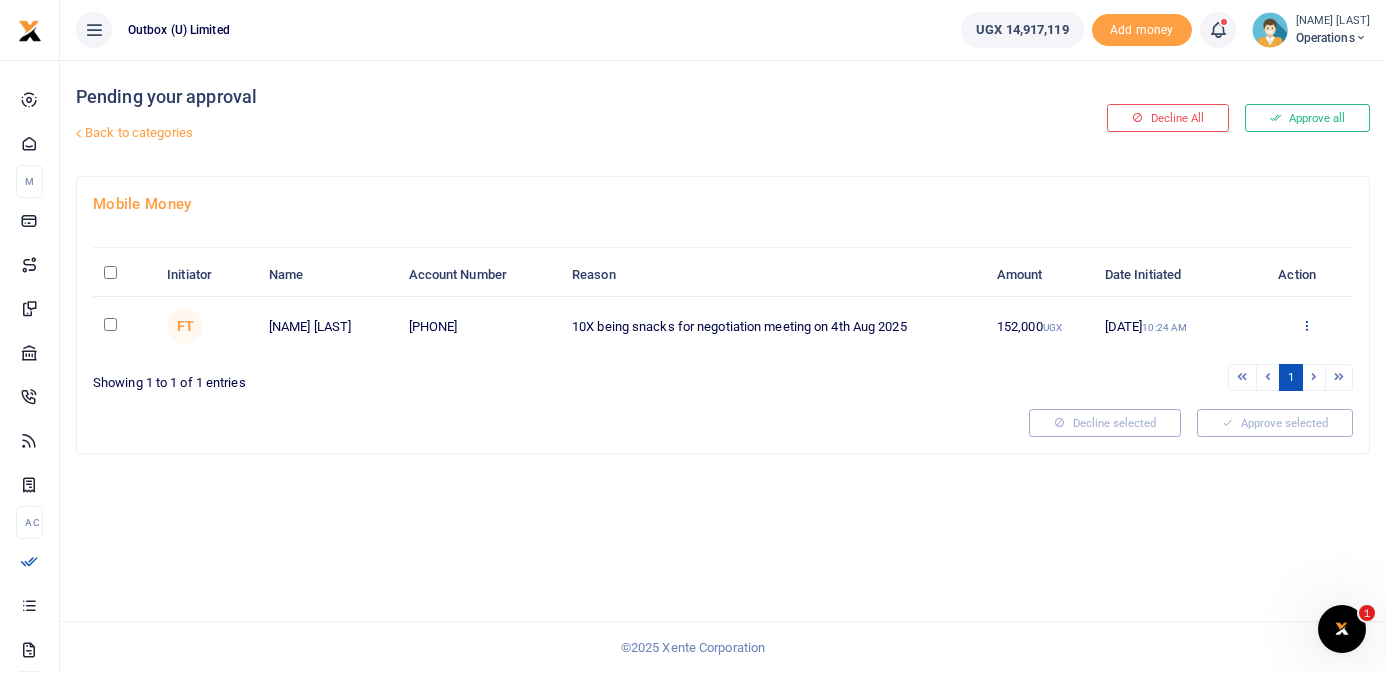 click at bounding box center [1306, 325] 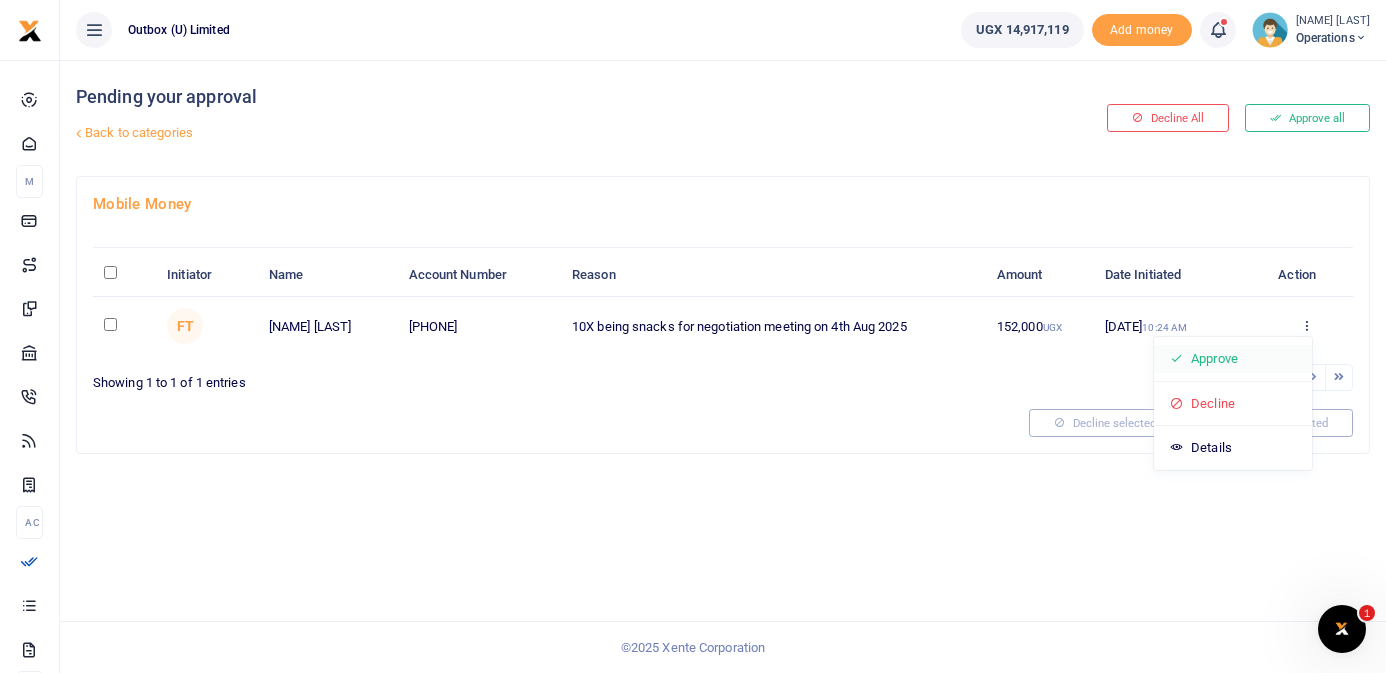 click on "Approve" at bounding box center (1233, 359) 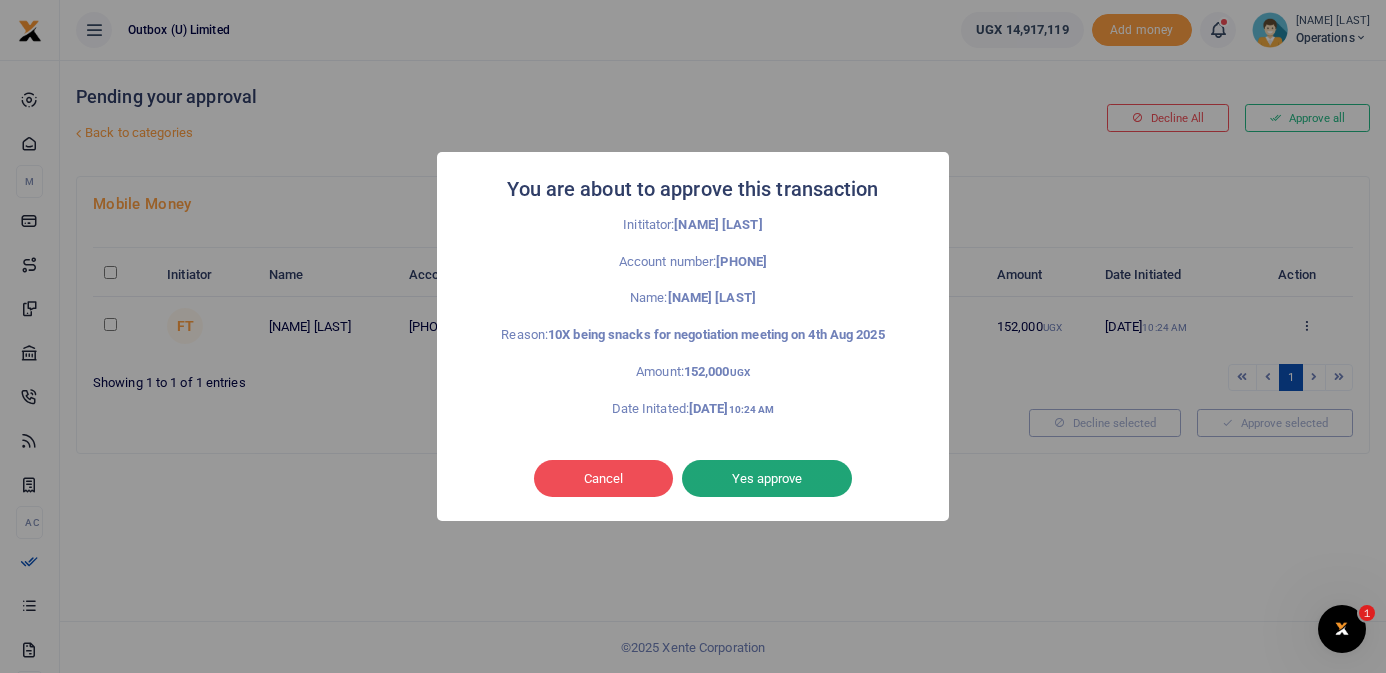 click on "Yes approve" at bounding box center (767, 479) 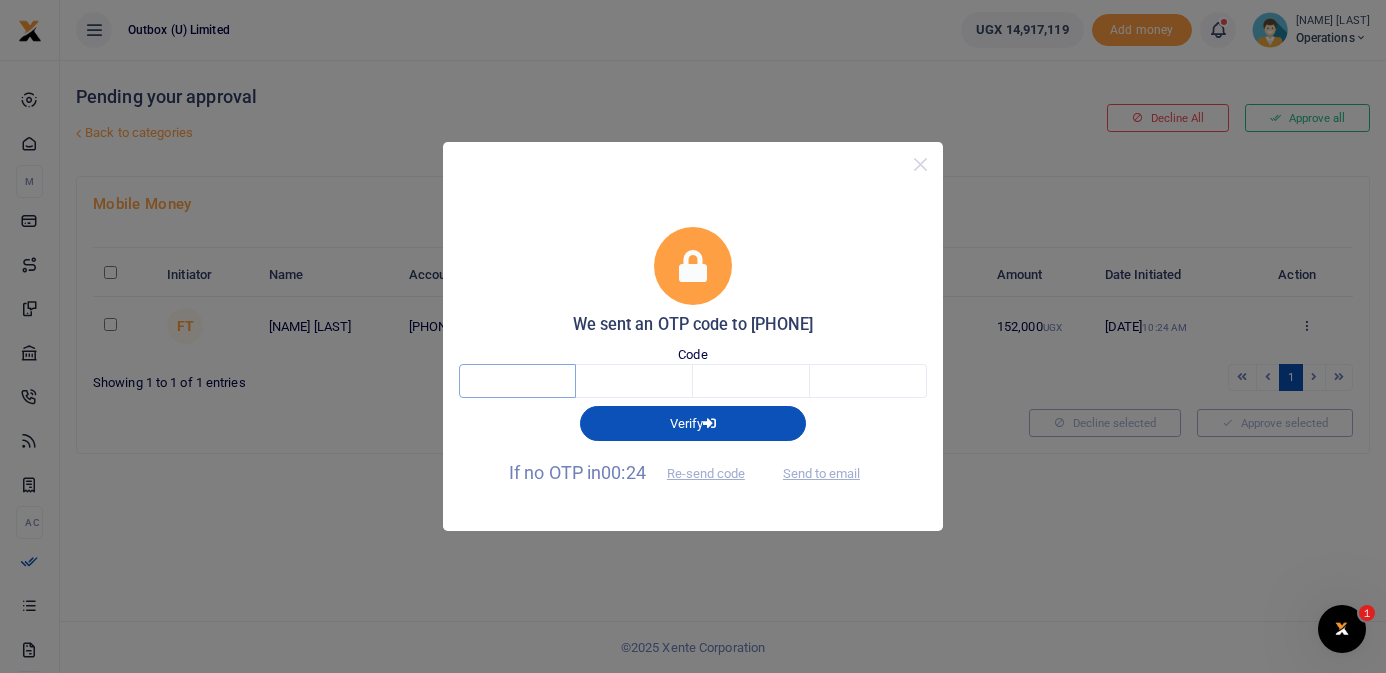 click at bounding box center (517, 381) 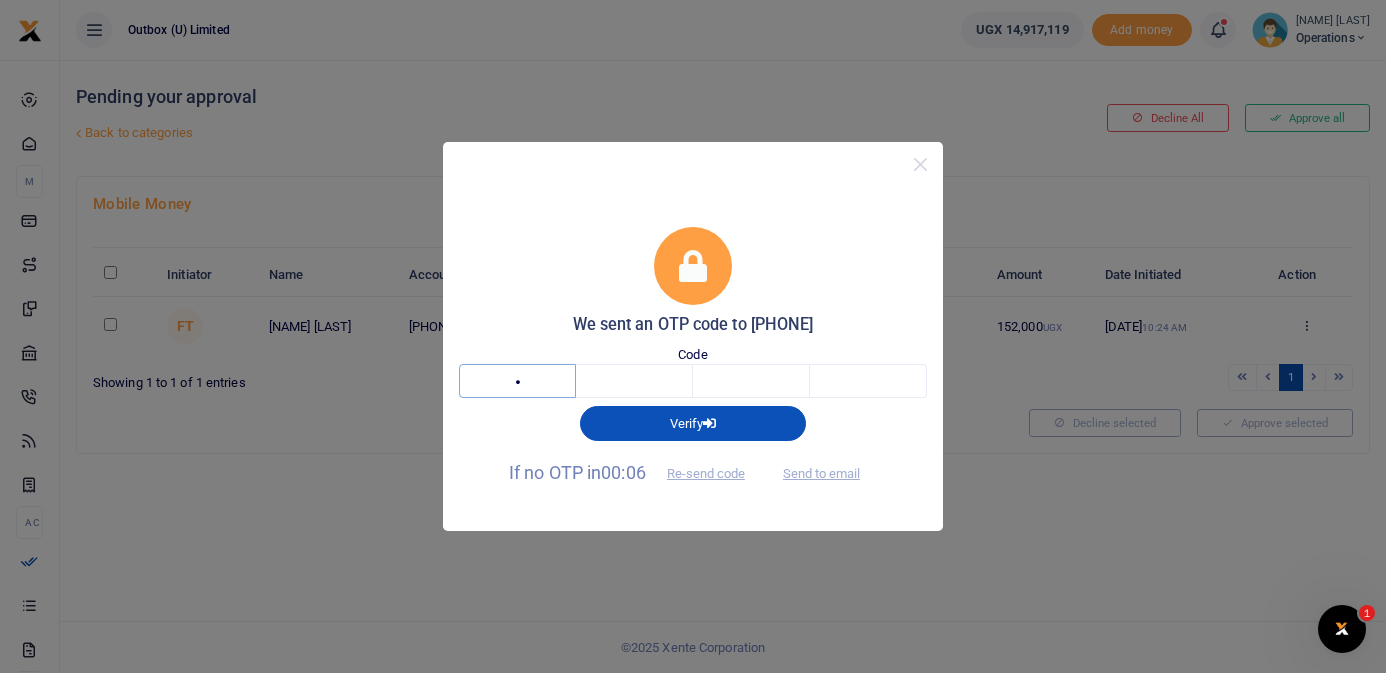 type on "5" 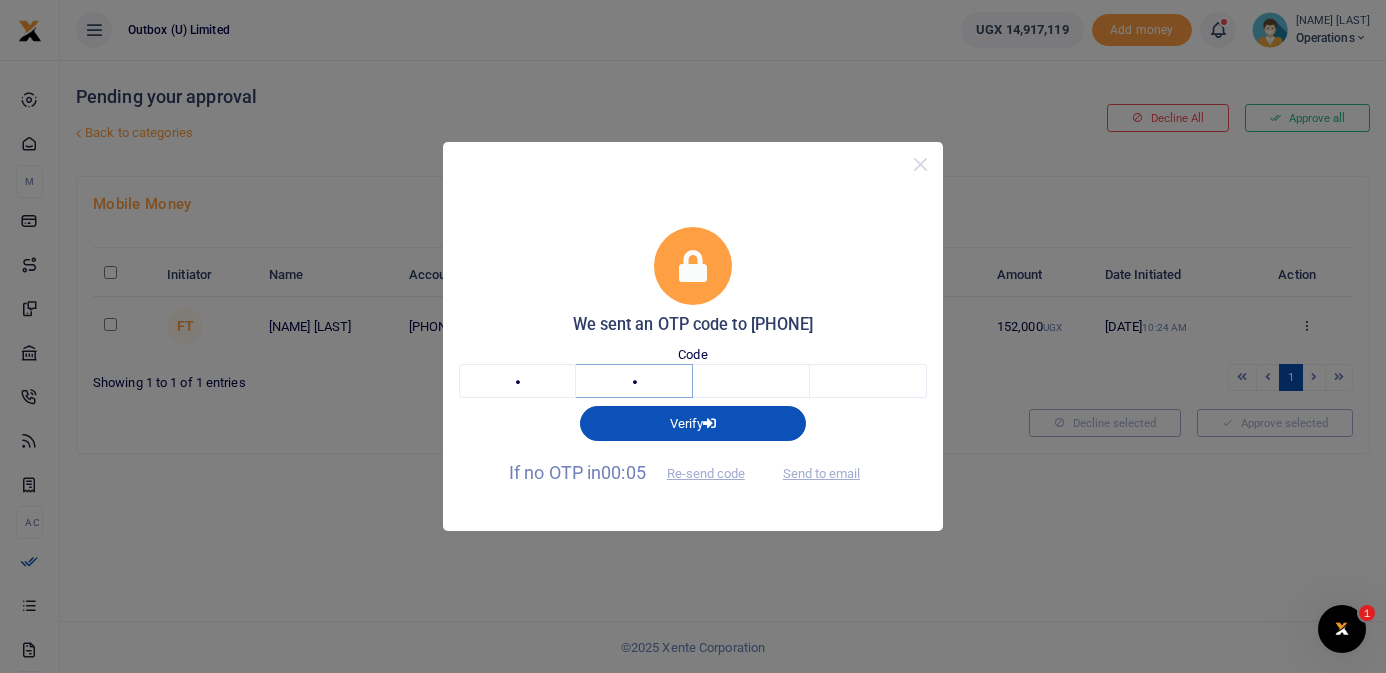 type on "9" 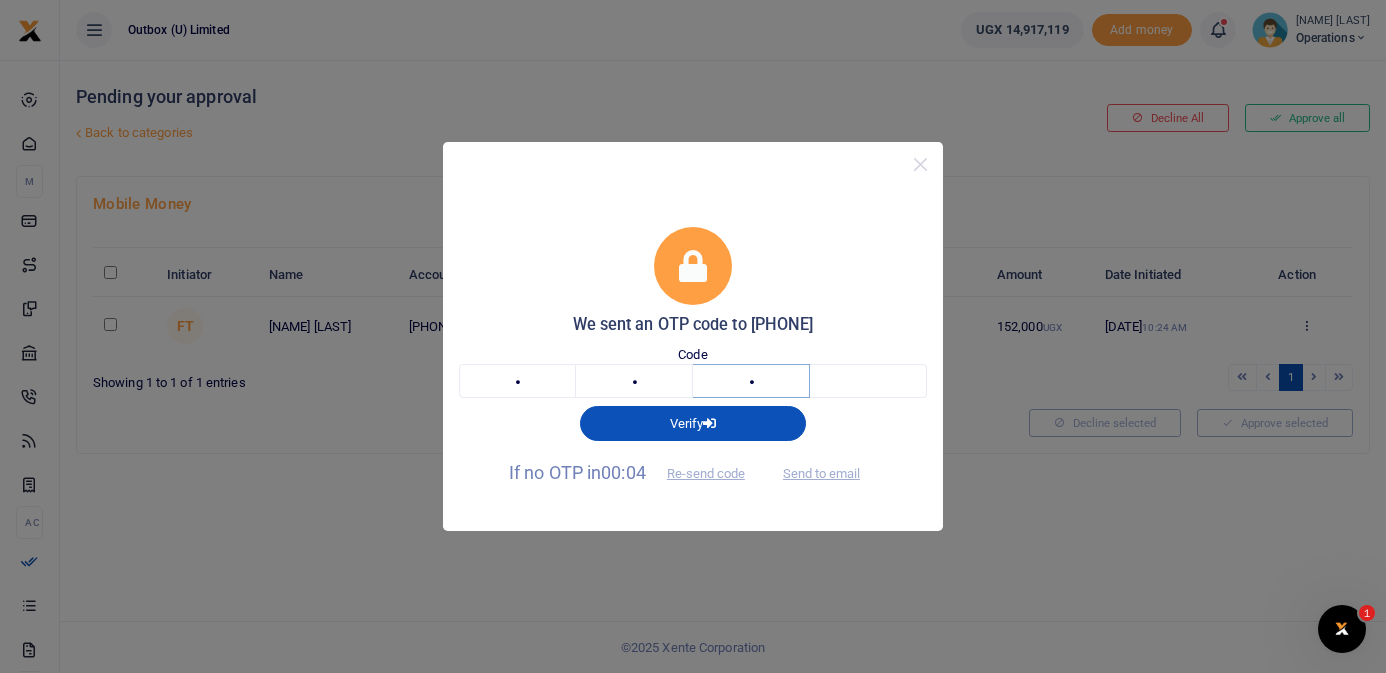 type on "5" 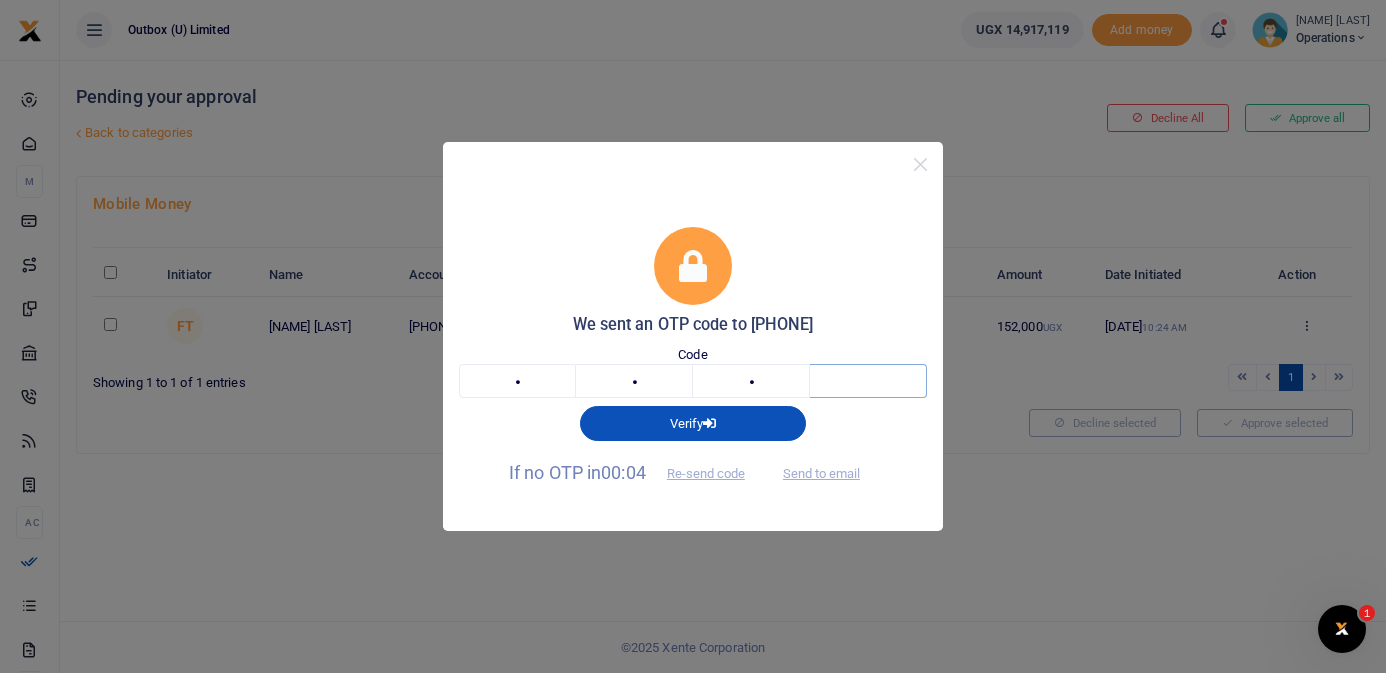 type on "3" 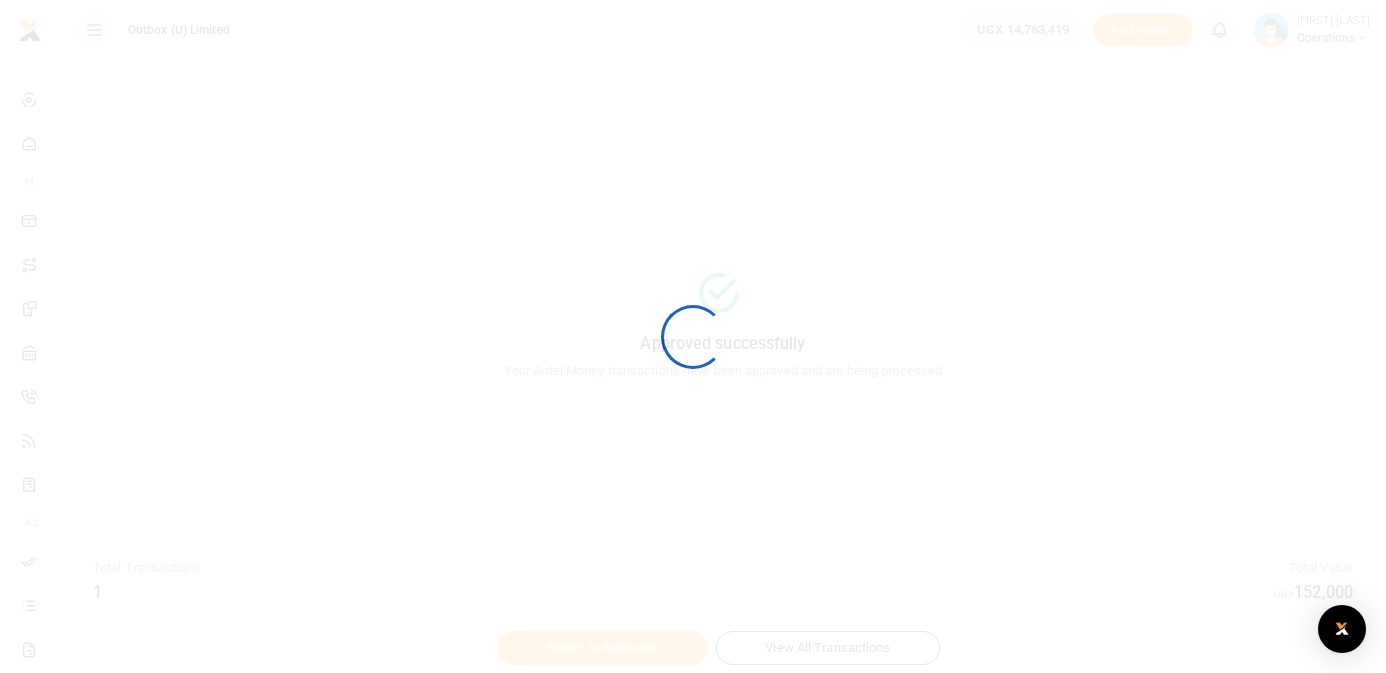 scroll, scrollTop: 0, scrollLeft: 0, axis: both 